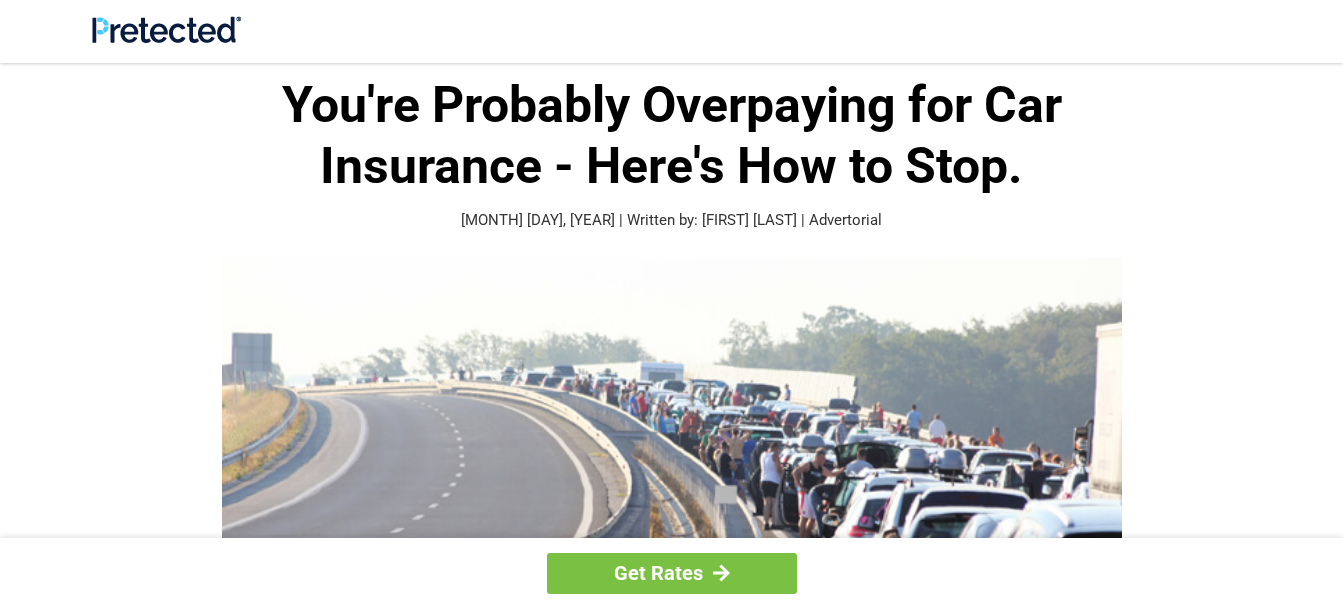 scroll, scrollTop: 0, scrollLeft: 0, axis: both 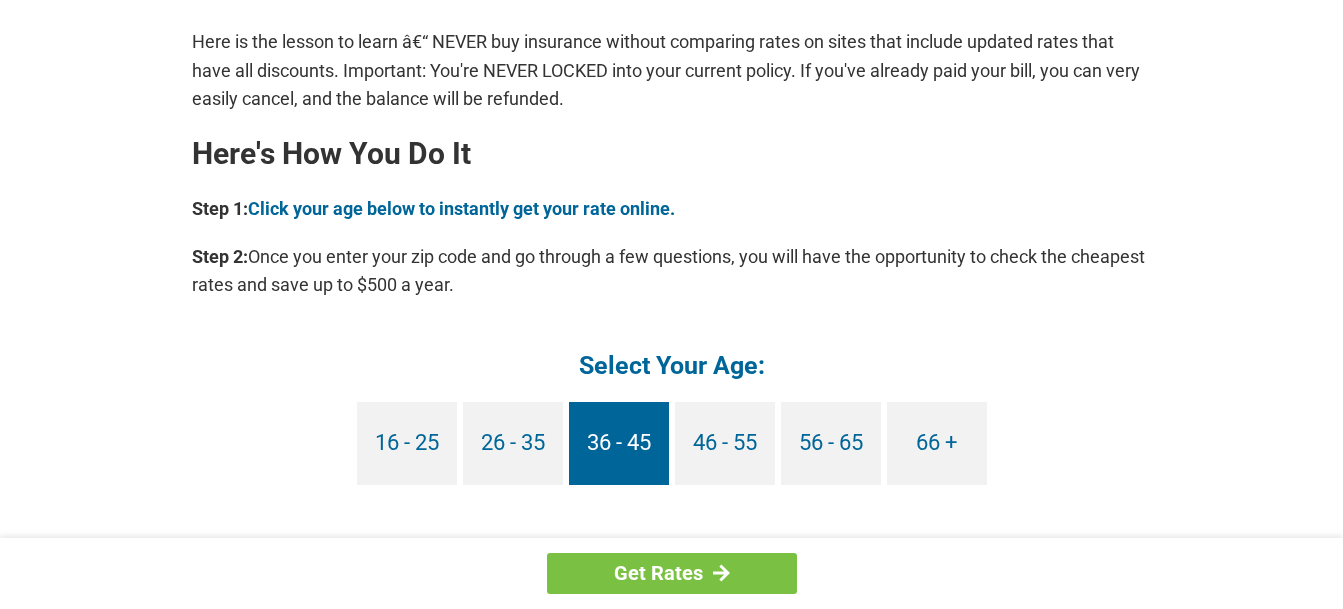 click on "36 - 45" at bounding box center [619, 443] 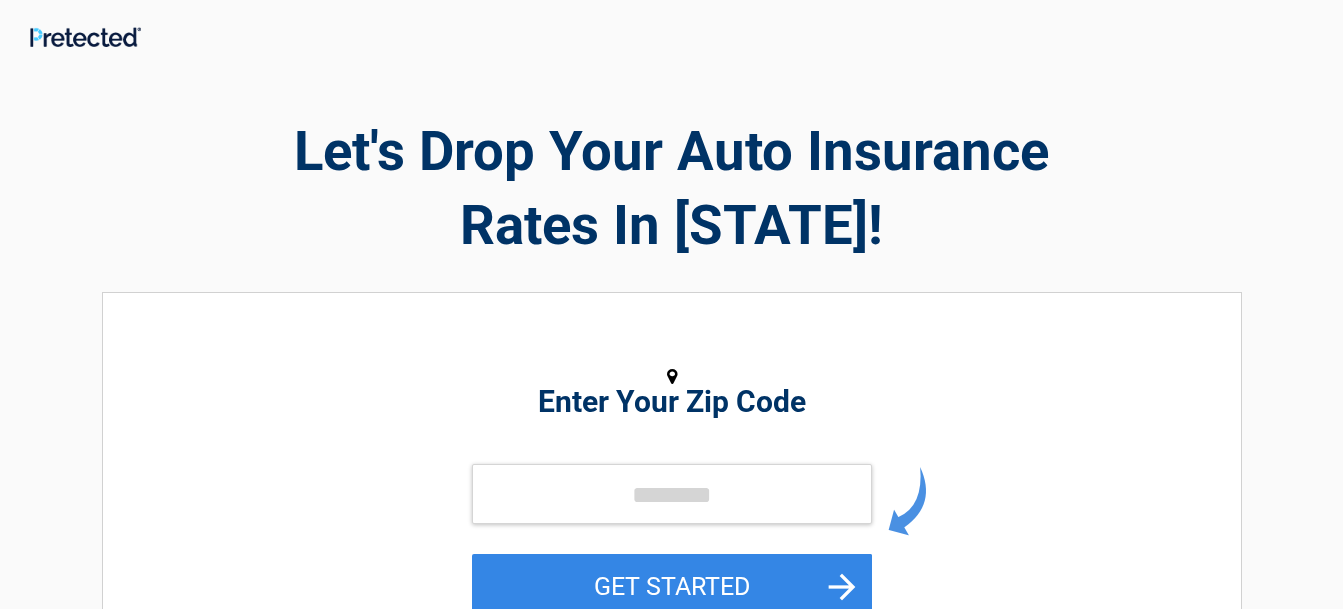 scroll, scrollTop: 0, scrollLeft: 0, axis: both 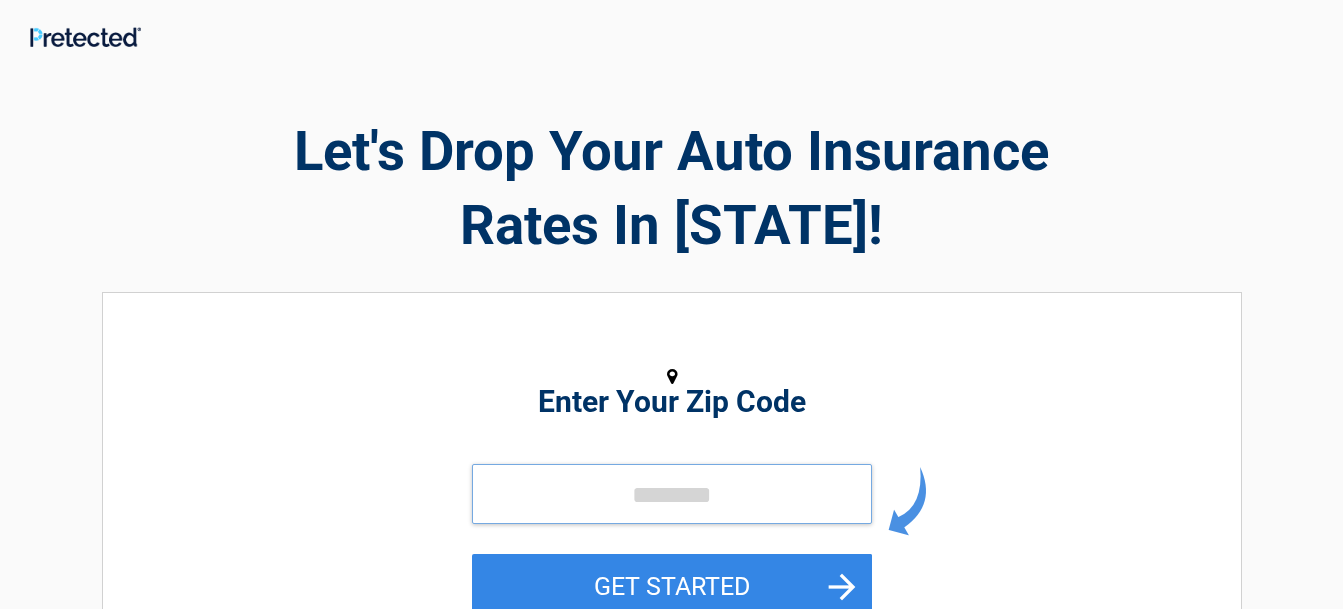 click at bounding box center (672, 494) 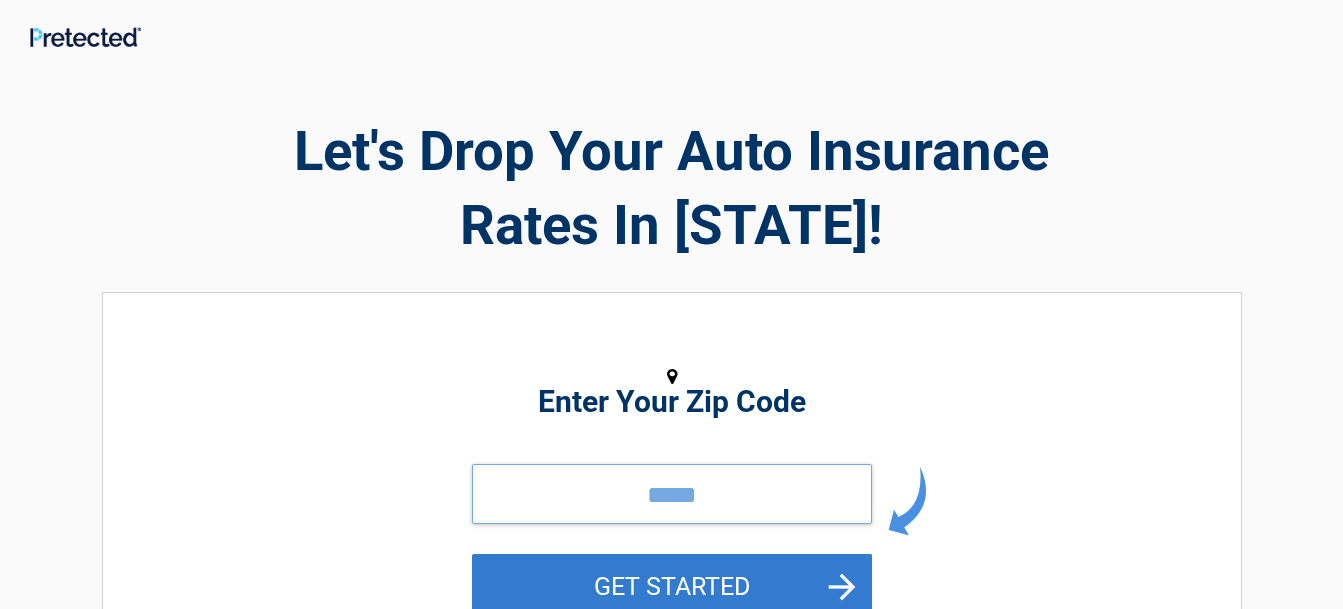 type on "*****" 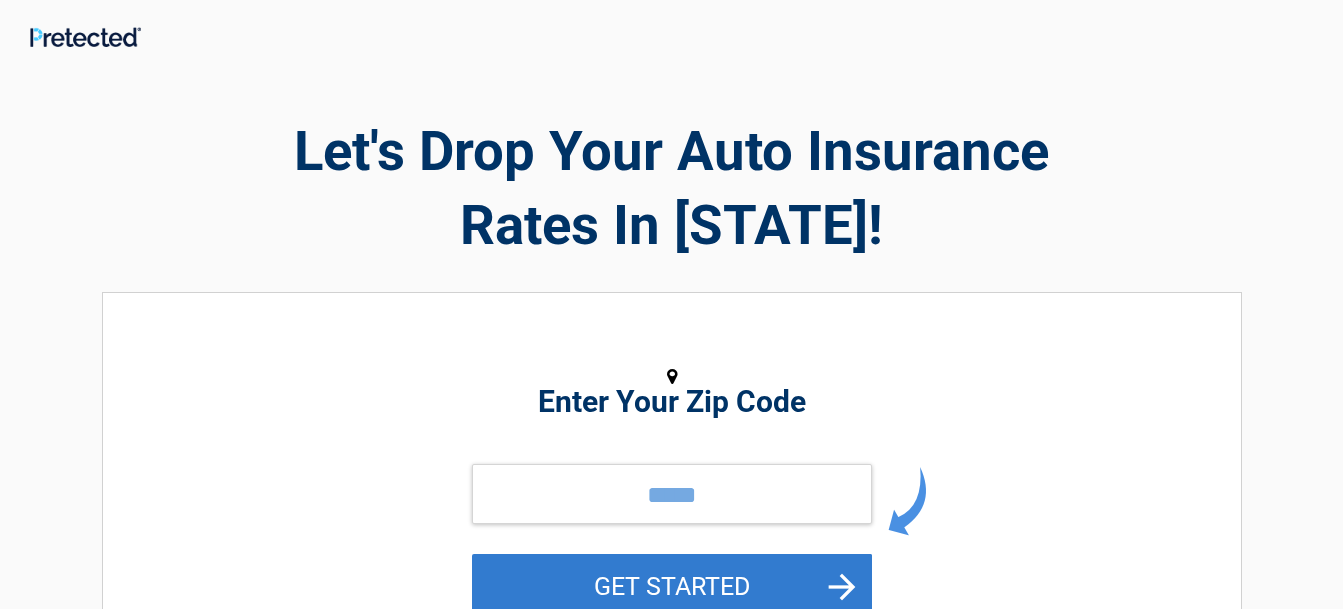 click on "GET STARTED" at bounding box center (672, 586) 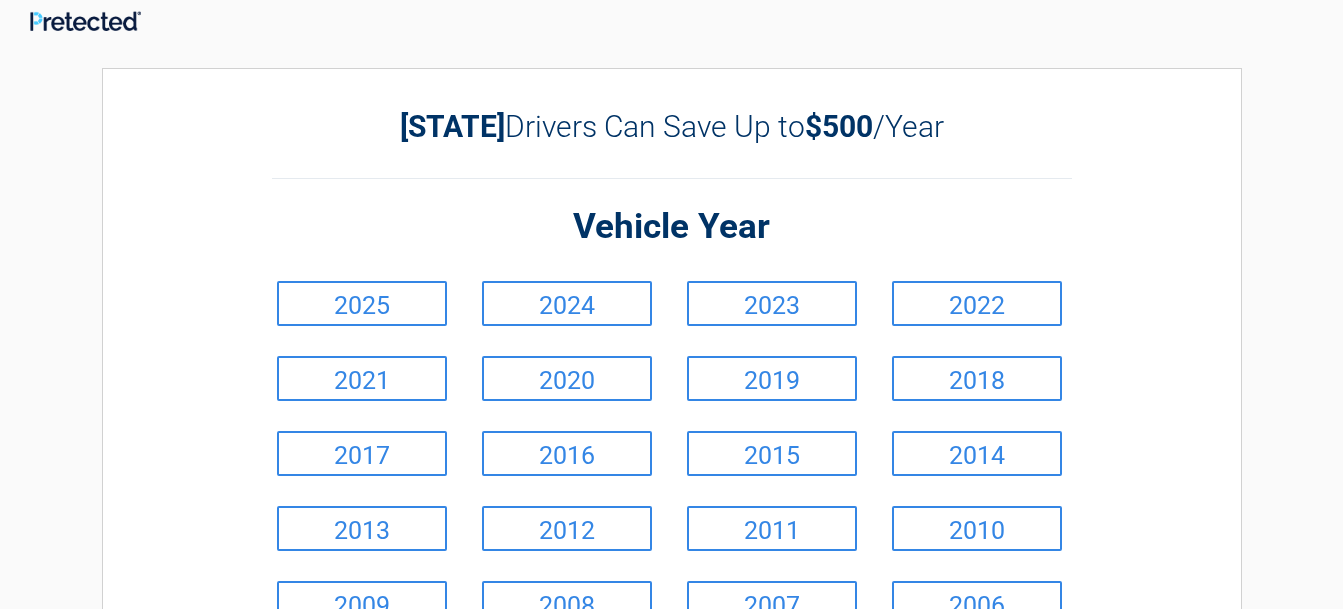 scroll, scrollTop: 0, scrollLeft: 0, axis: both 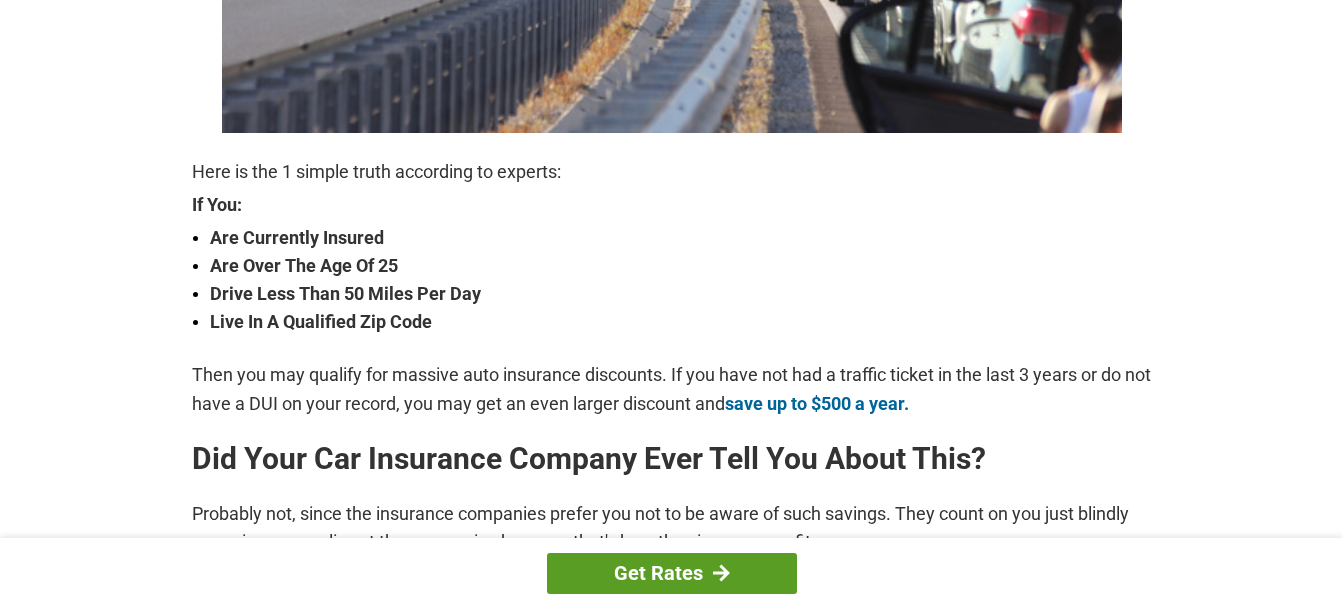 click on "Get Rates" at bounding box center (672, 573) 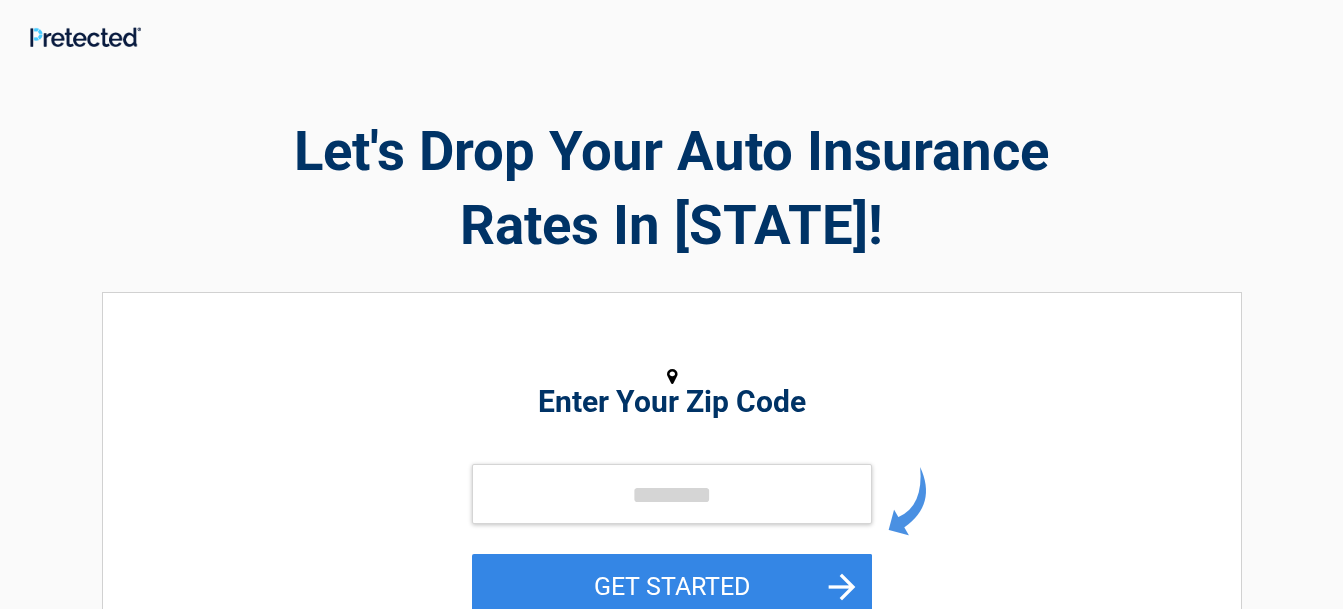 scroll, scrollTop: 0, scrollLeft: 0, axis: both 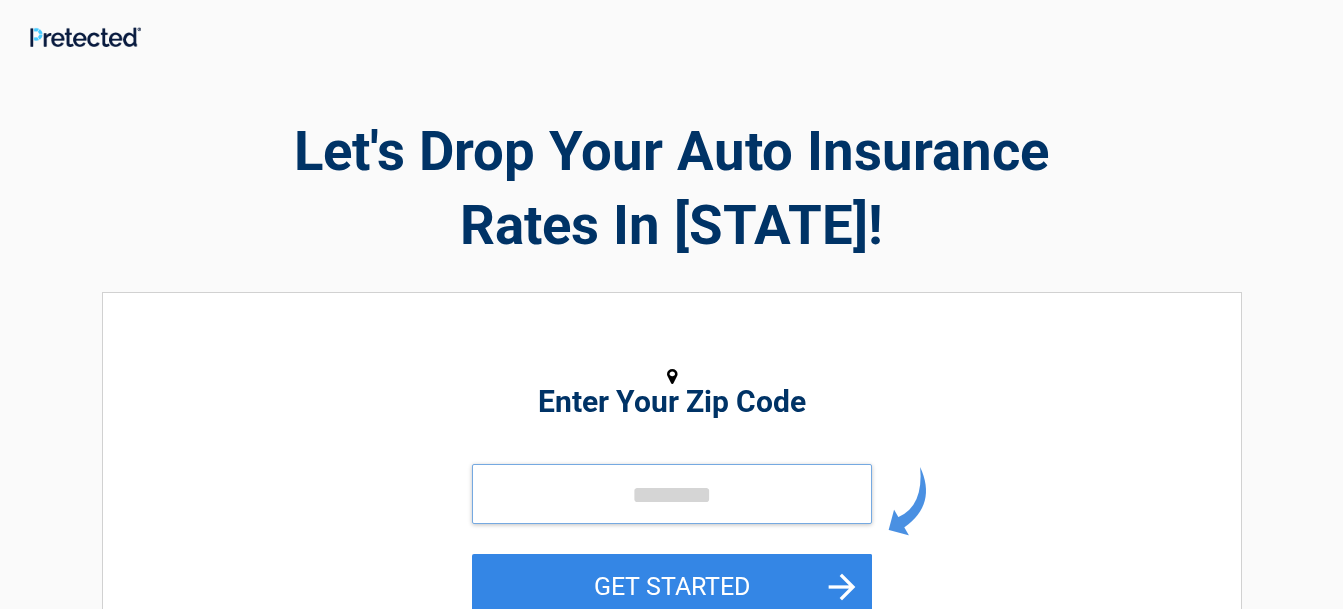 click at bounding box center [672, 494] 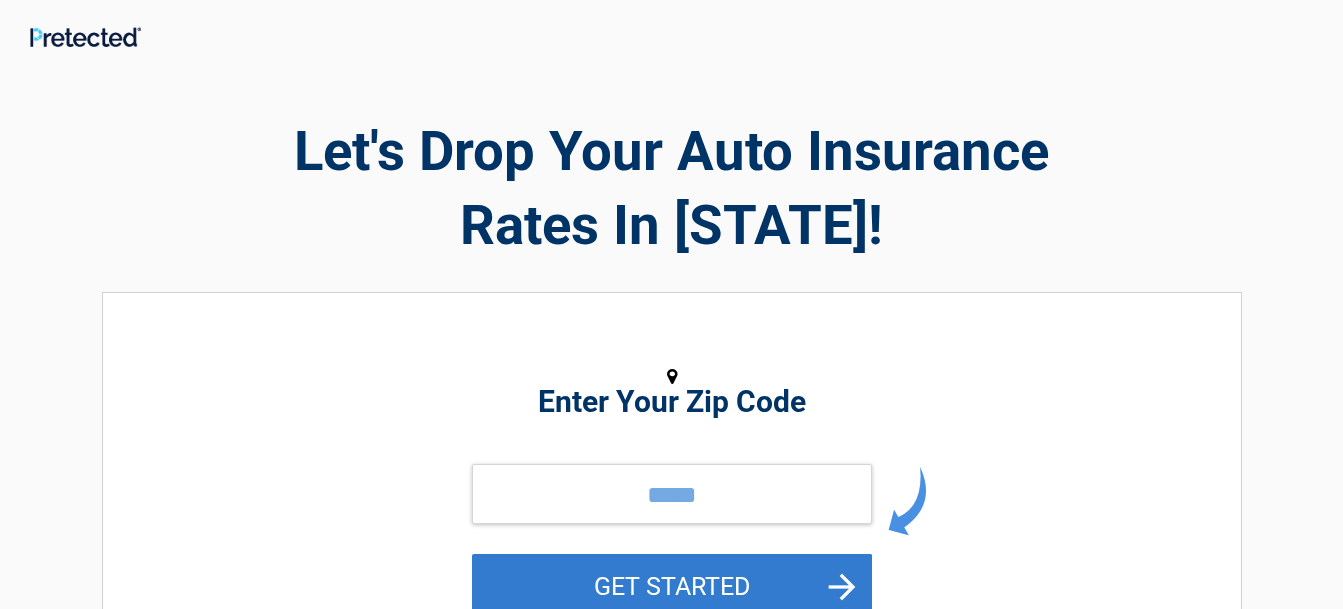 click on "GET STARTED" at bounding box center (672, 586) 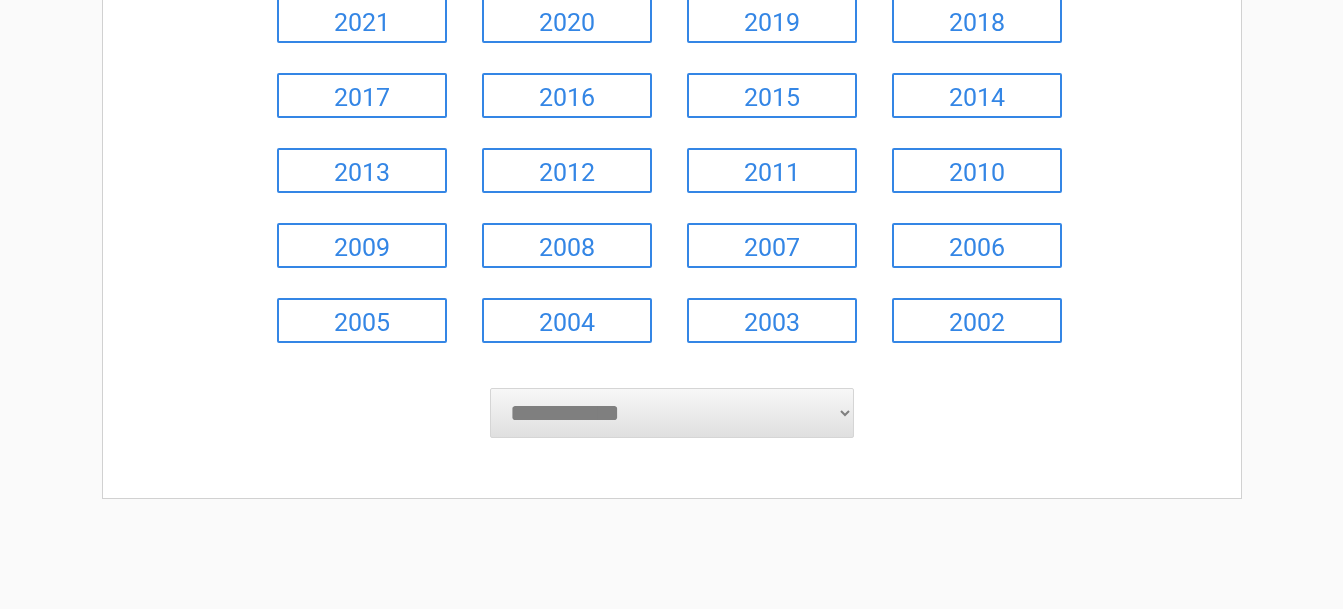 scroll, scrollTop: 382, scrollLeft: 0, axis: vertical 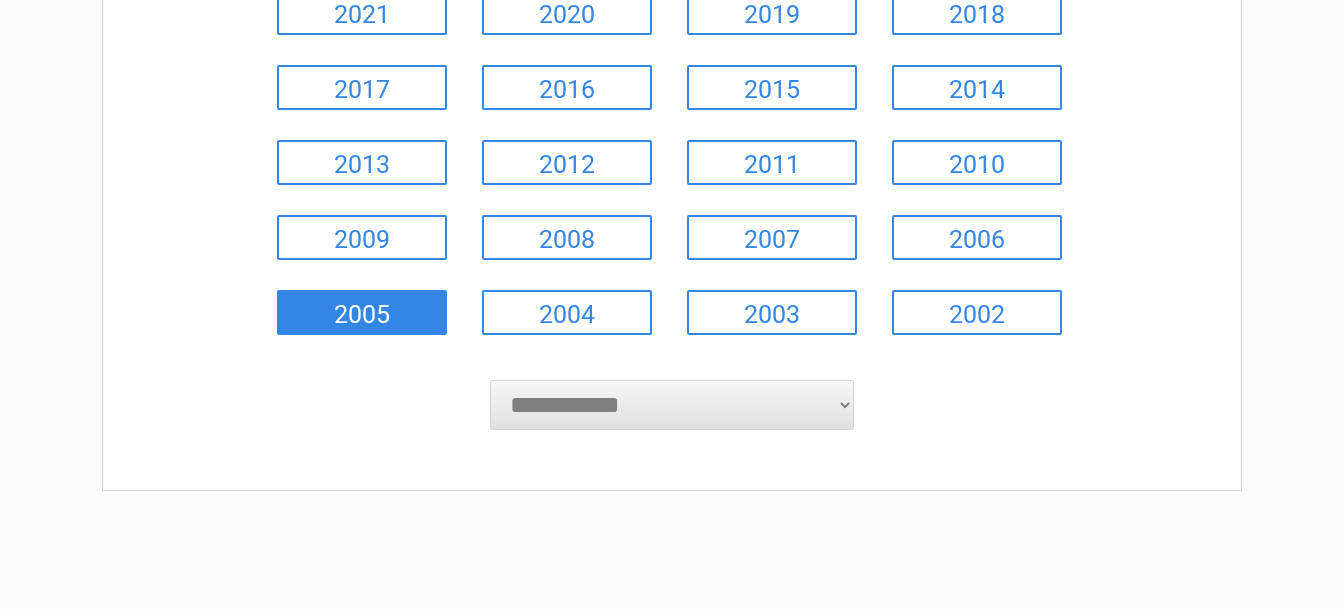 click on "2005" at bounding box center (362, 312) 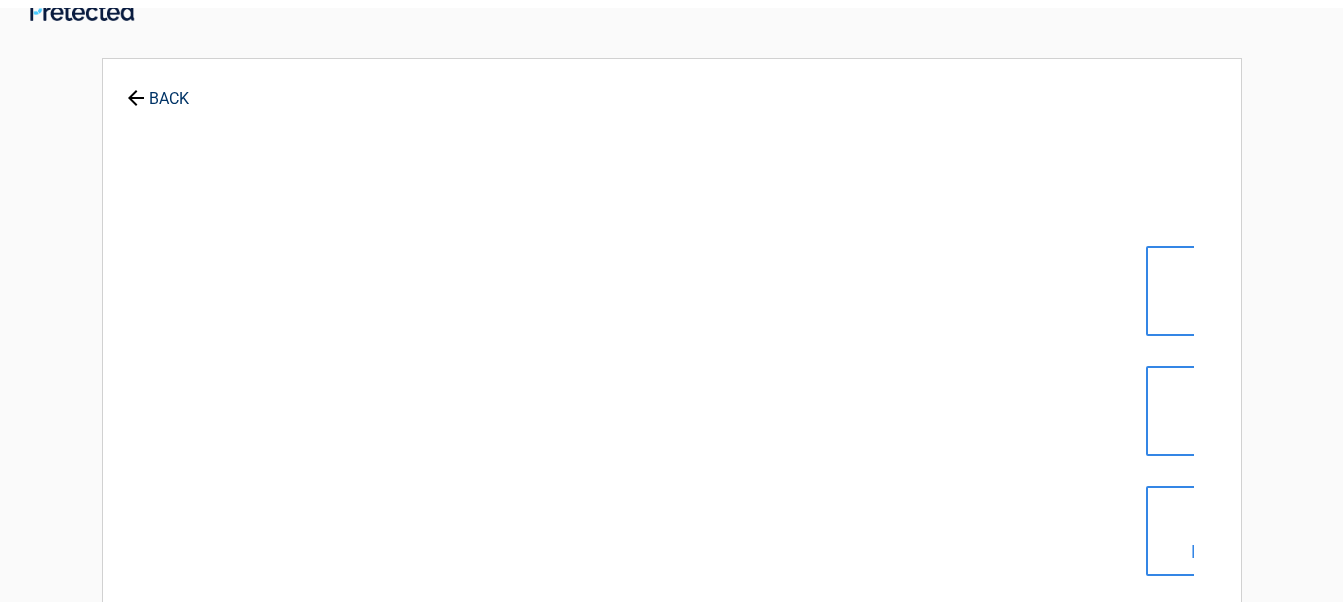 scroll, scrollTop: 0, scrollLeft: 0, axis: both 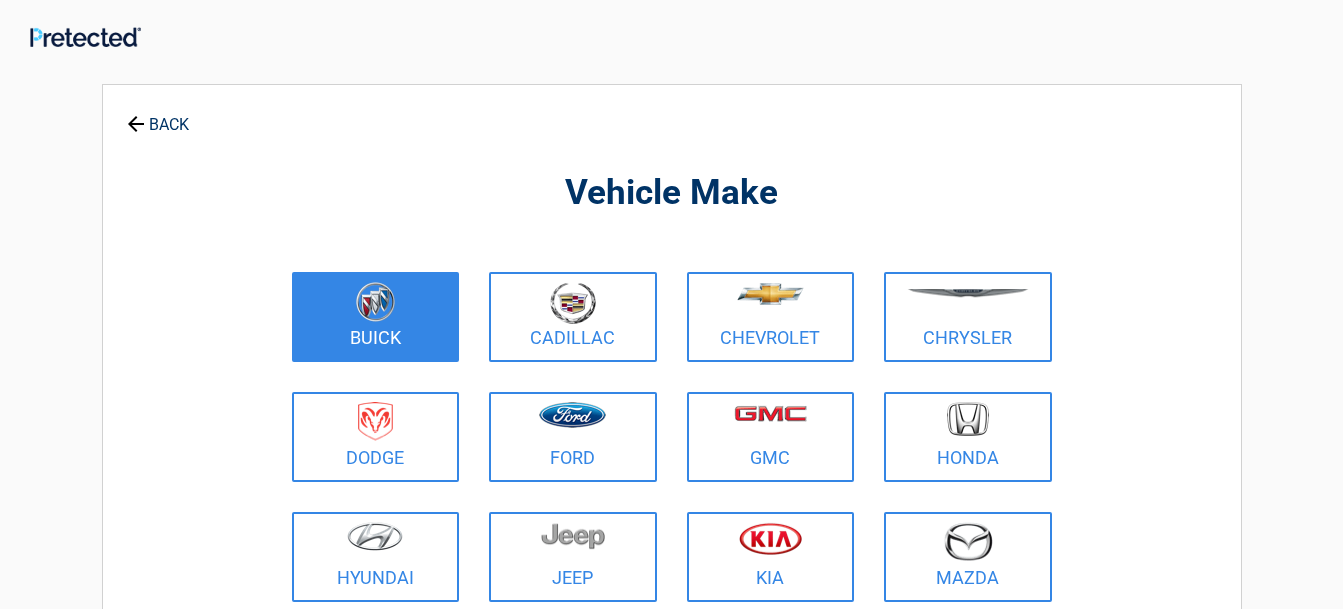 click at bounding box center (375, 302) 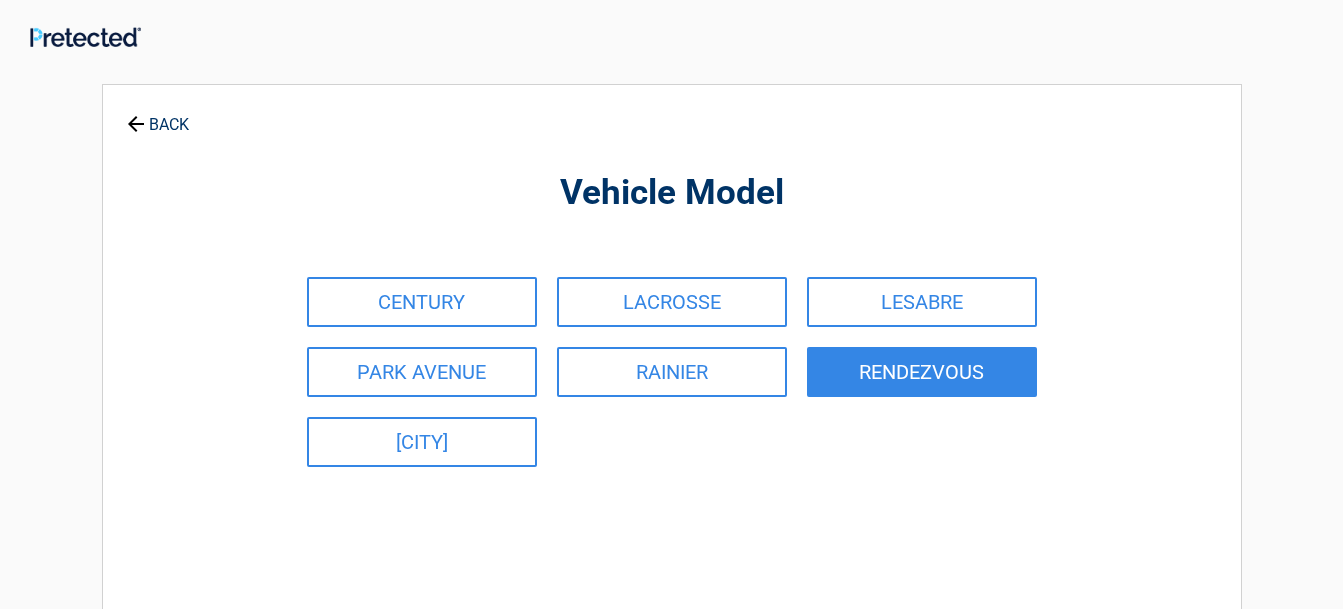 click on "RENDEZVOUS" at bounding box center (922, 372) 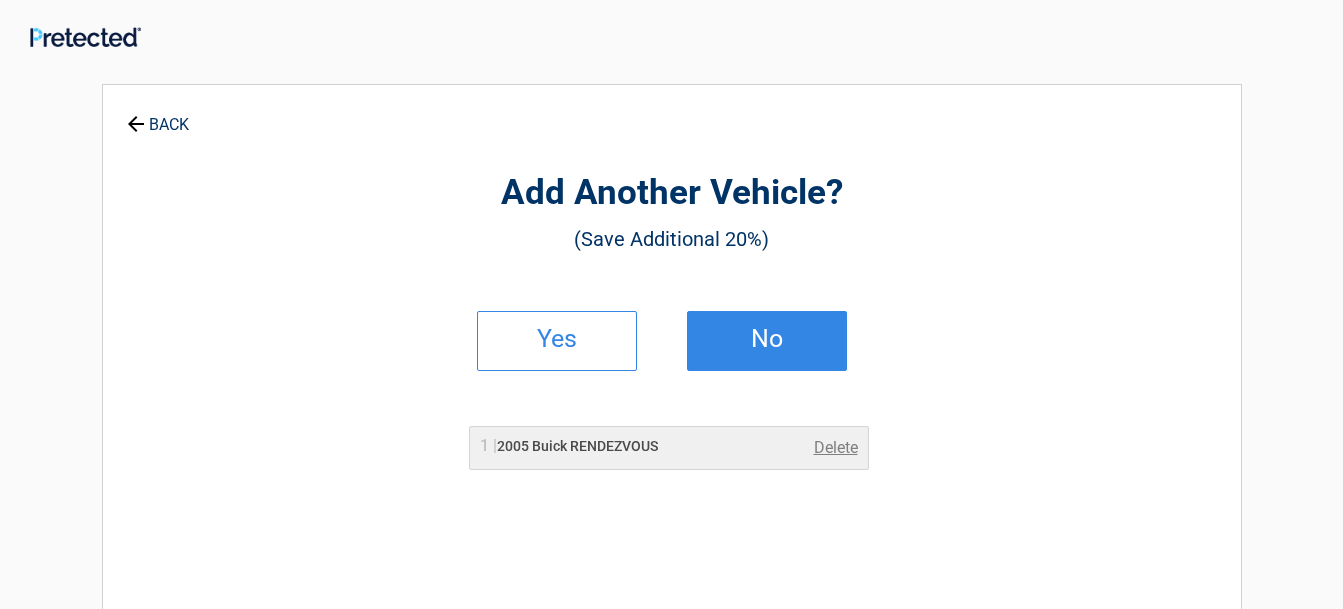 click on "No" at bounding box center (767, 339) 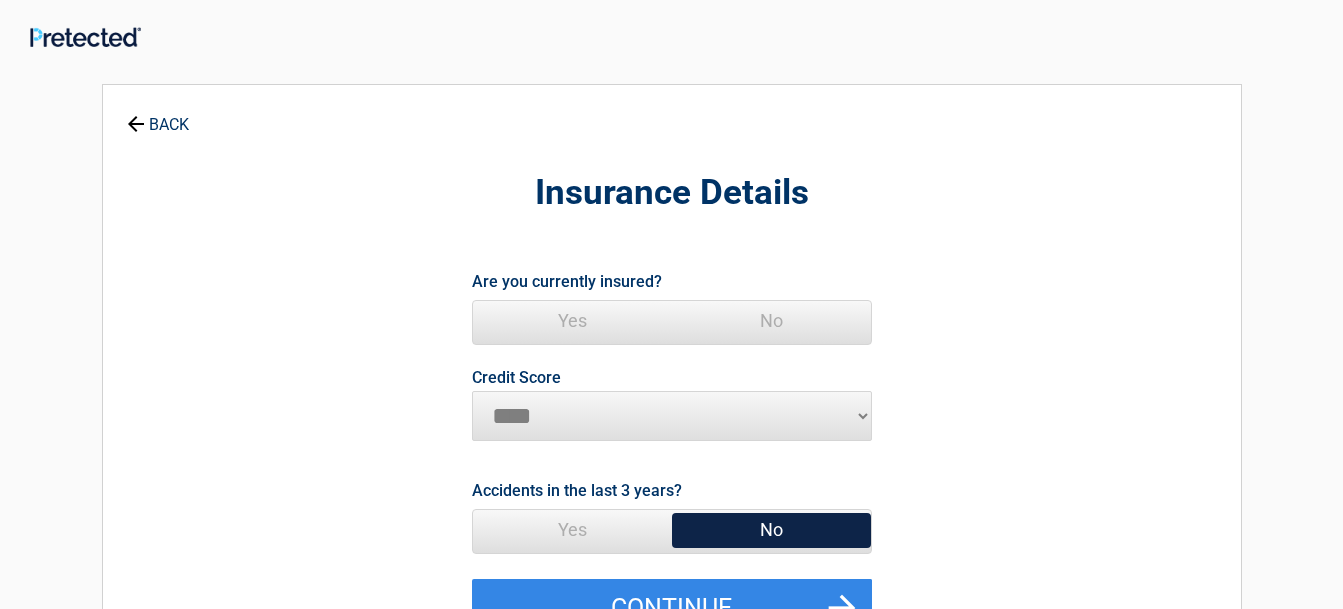 click on "Yes" at bounding box center [572, 321] 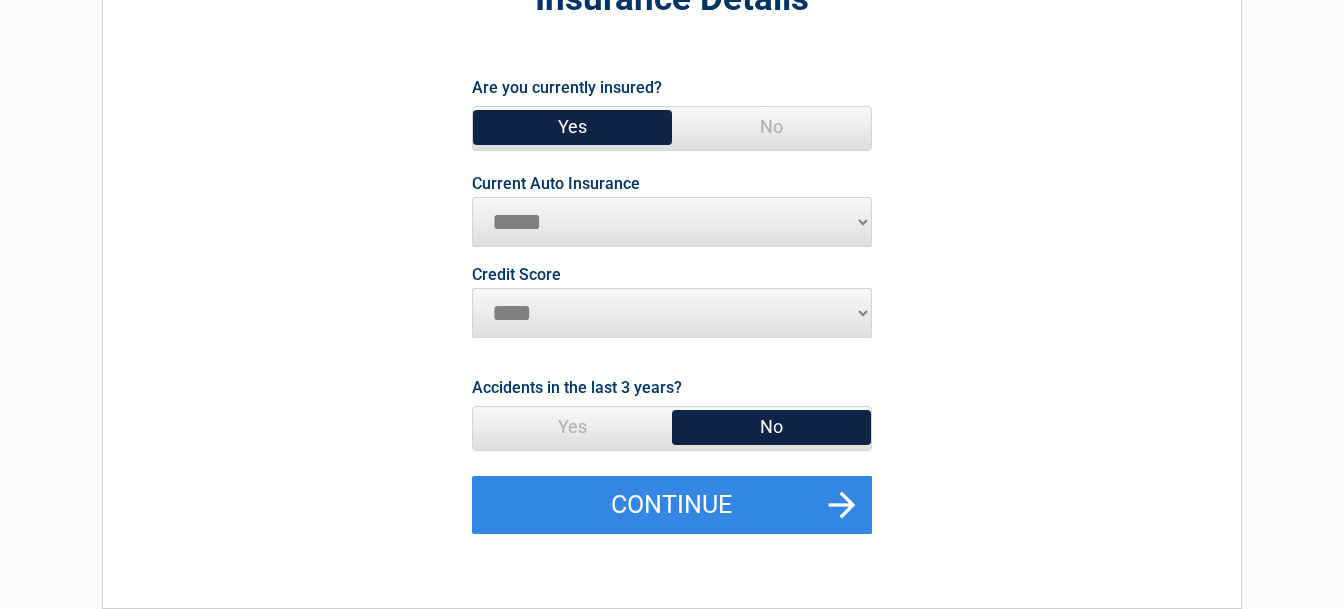 scroll, scrollTop: 196, scrollLeft: 0, axis: vertical 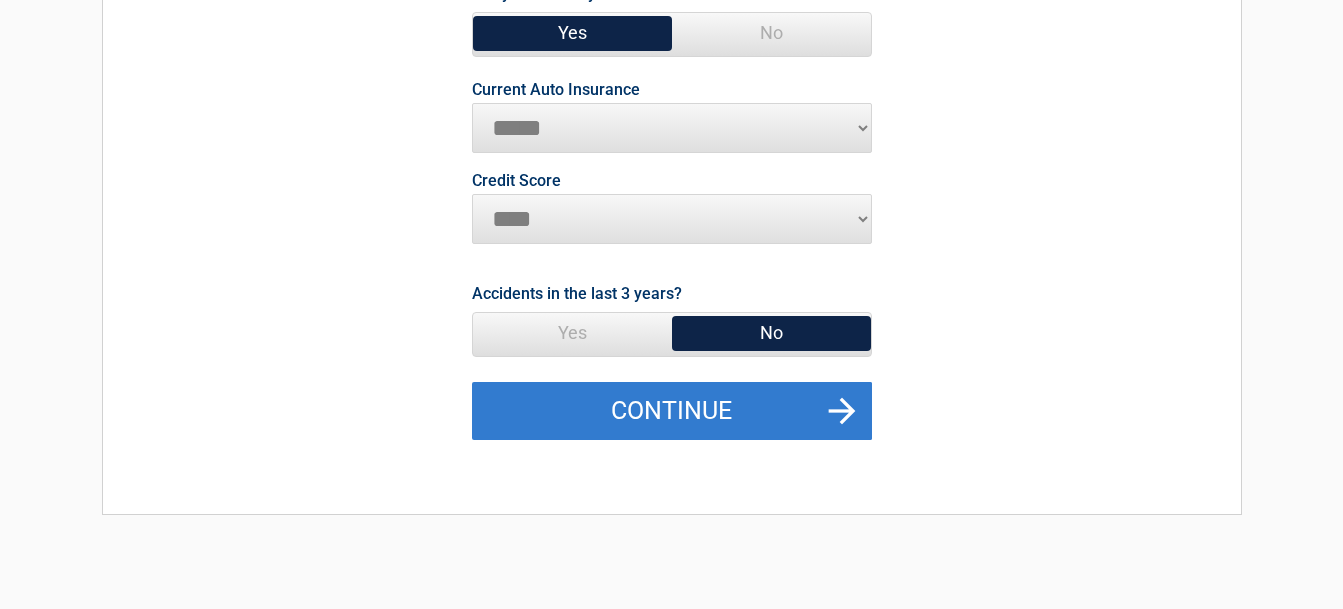 click on "Continue" at bounding box center [672, 411] 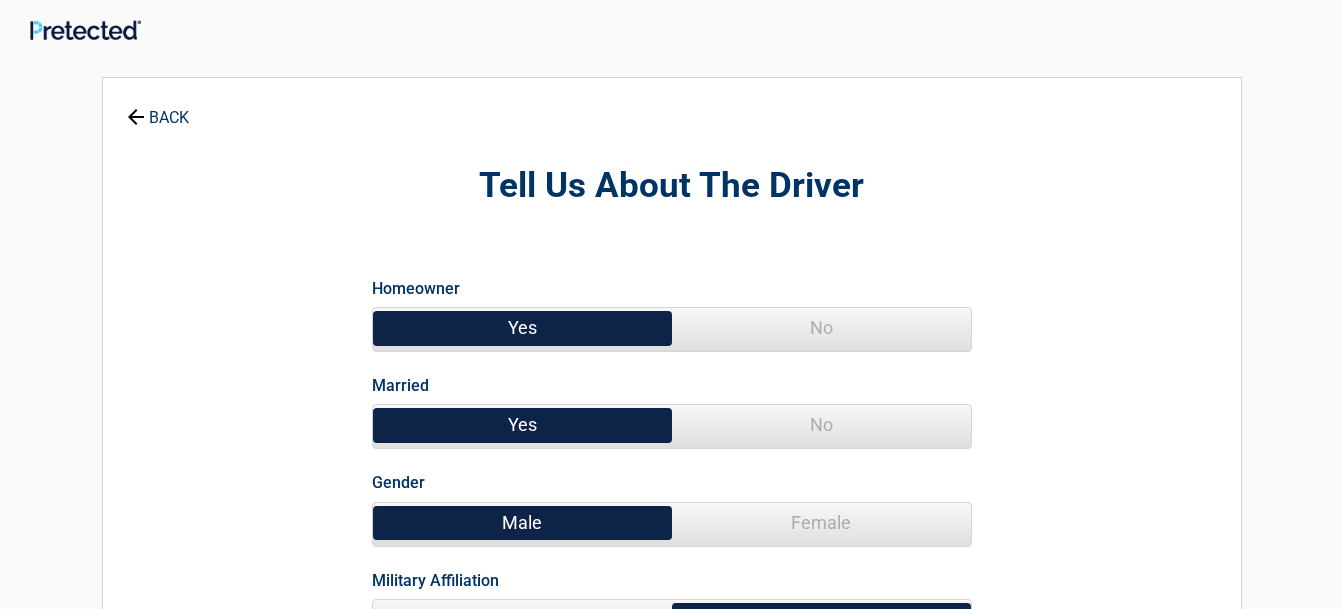 scroll, scrollTop: 0, scrollLeft: 0, axis: both 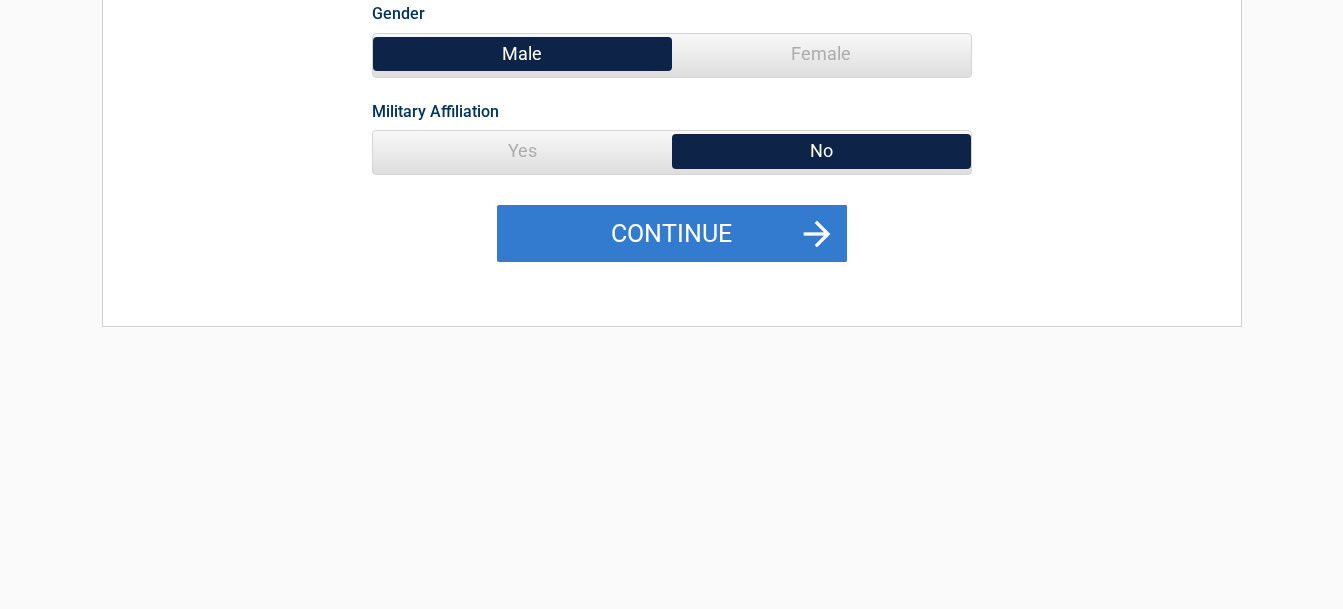 click on "Continue" at bounding box center (672, 234) 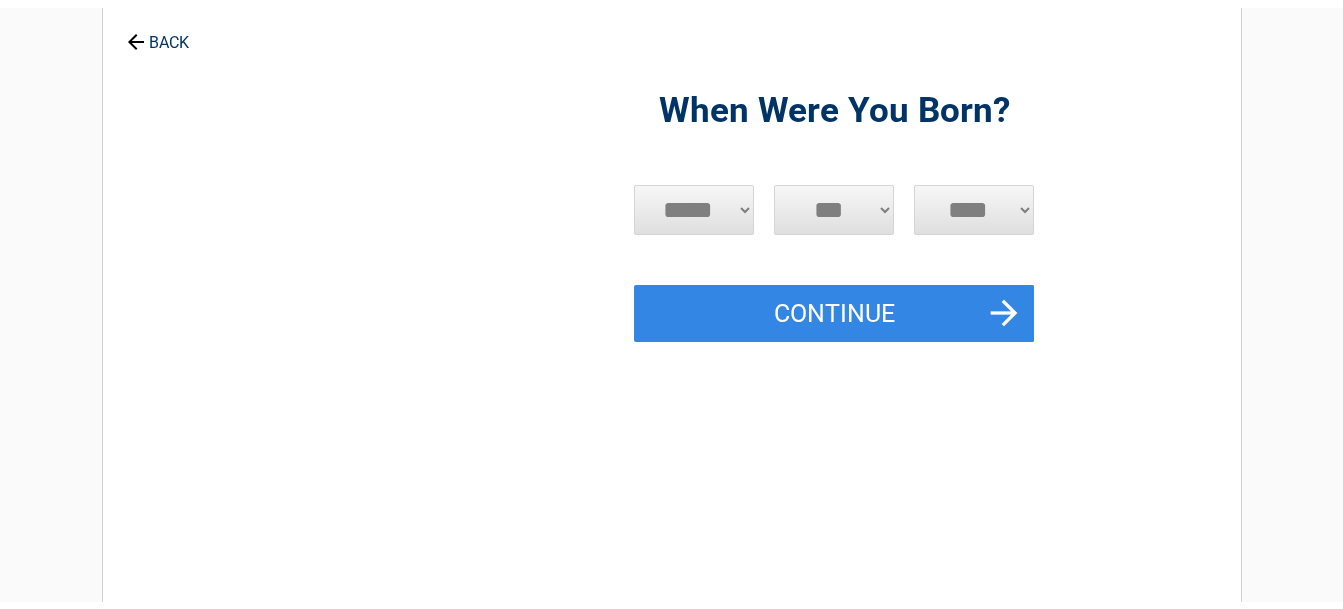 scroll, scrollTop: 0, scrollLeft: 0, axis: both 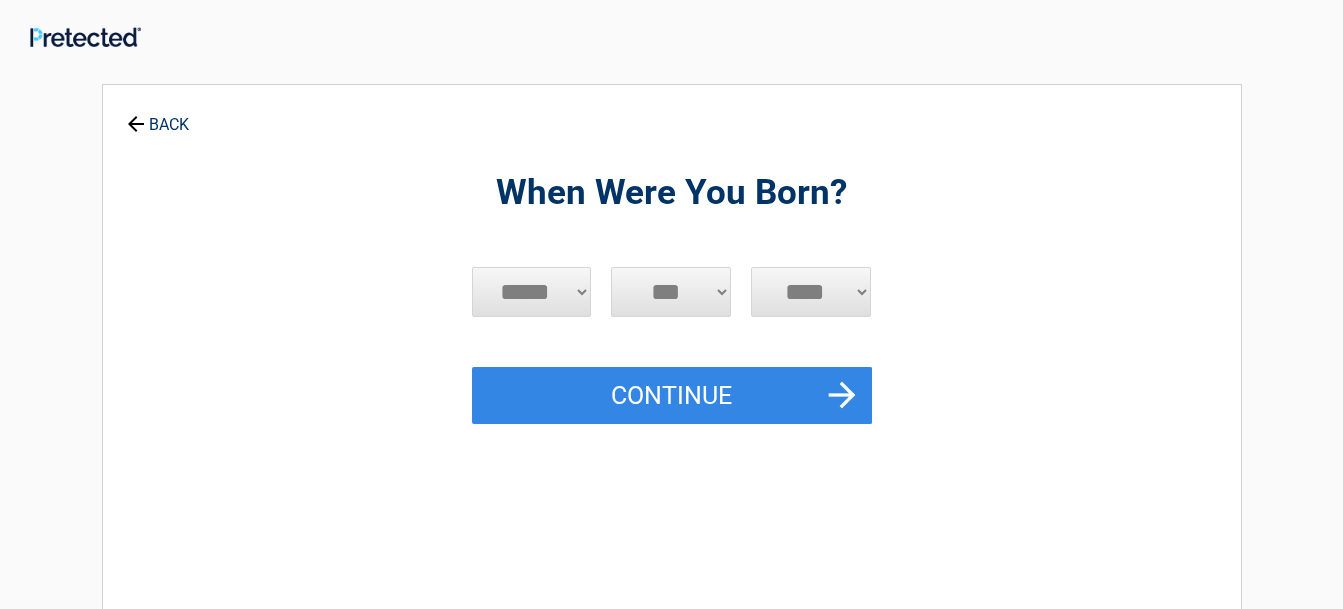 click on "*****
***
***
***
***
***
***
***
***
***
***
***
***" at bounding box center [532, 292] 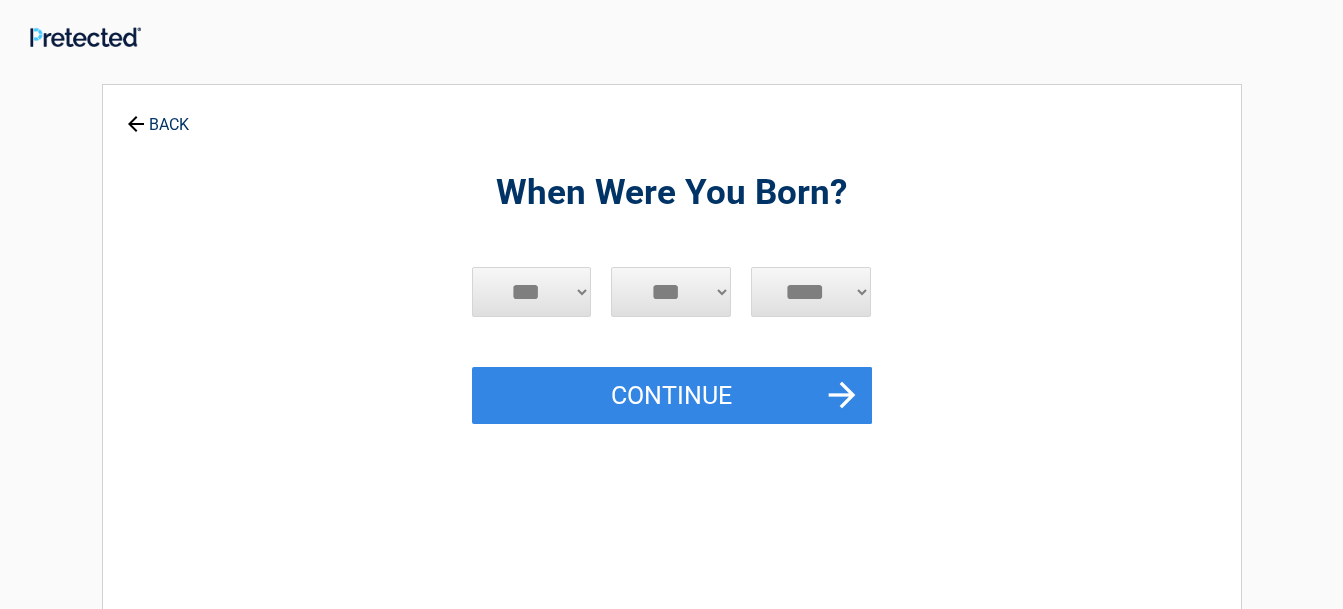 click on "*****
***
***
***
***
***
***
***
***
***
***
***
***" at bounding box center (532, 292) 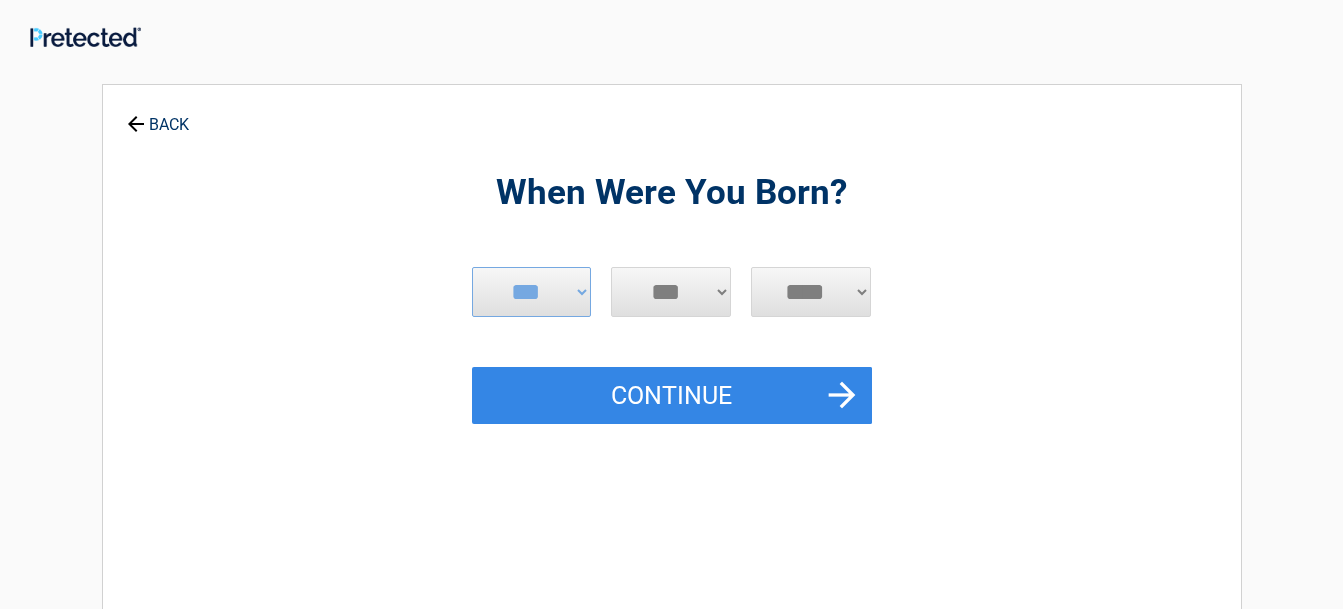 click on "*** * * * * * * * * * ** ** ** ** ** ** ** ** ** ** ** ** ** ** ** ** ** ** ** ** ** **" at bounding box center (671, 292) 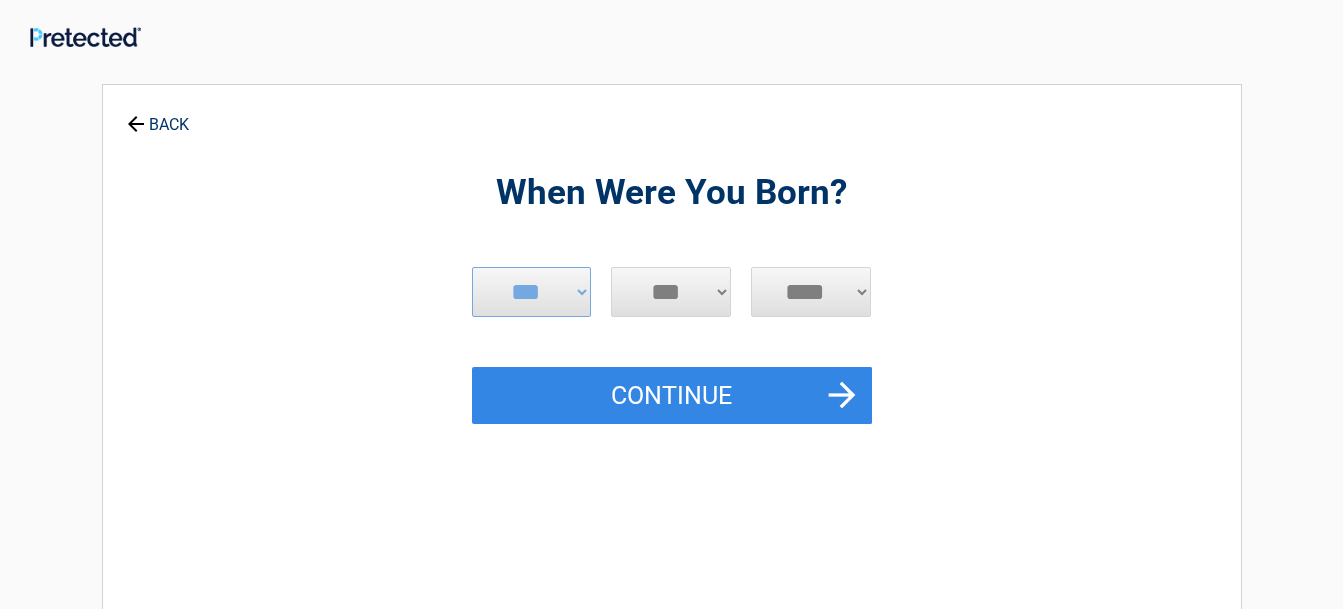 select on "**" 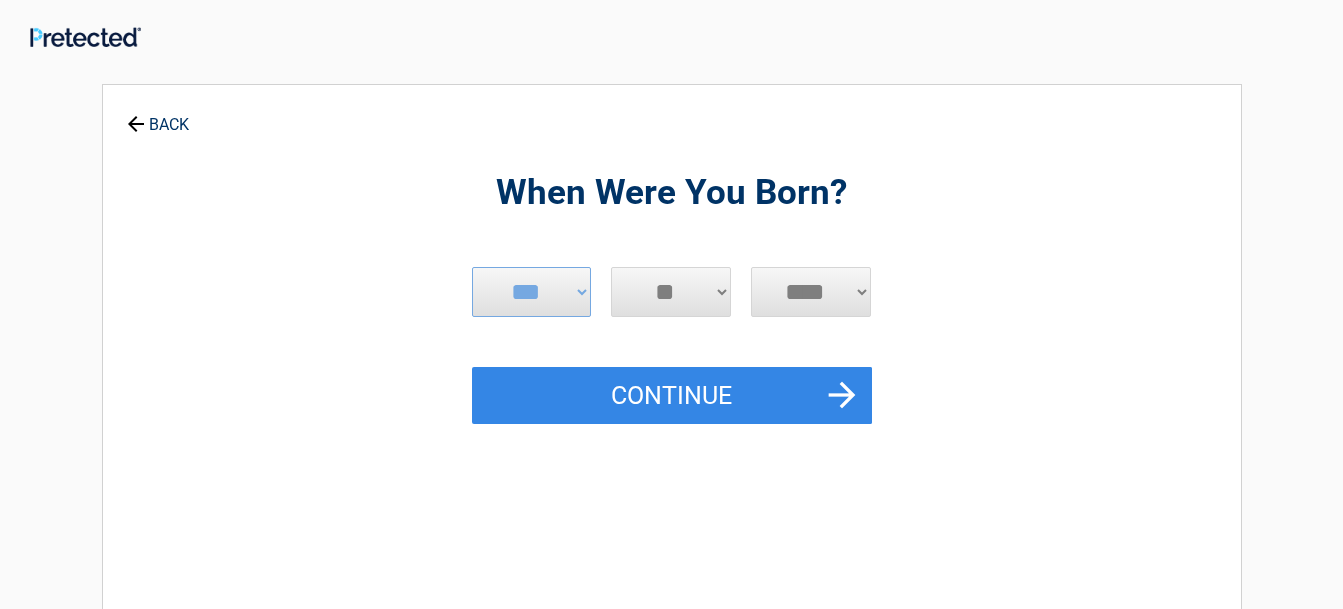 click on "*** * * * * * * * * * ** ** ** ** ** ** ** ** ** ** ** ** ** ** ** ** ** ** ** ** ** **" at bounding box center (671, 292) 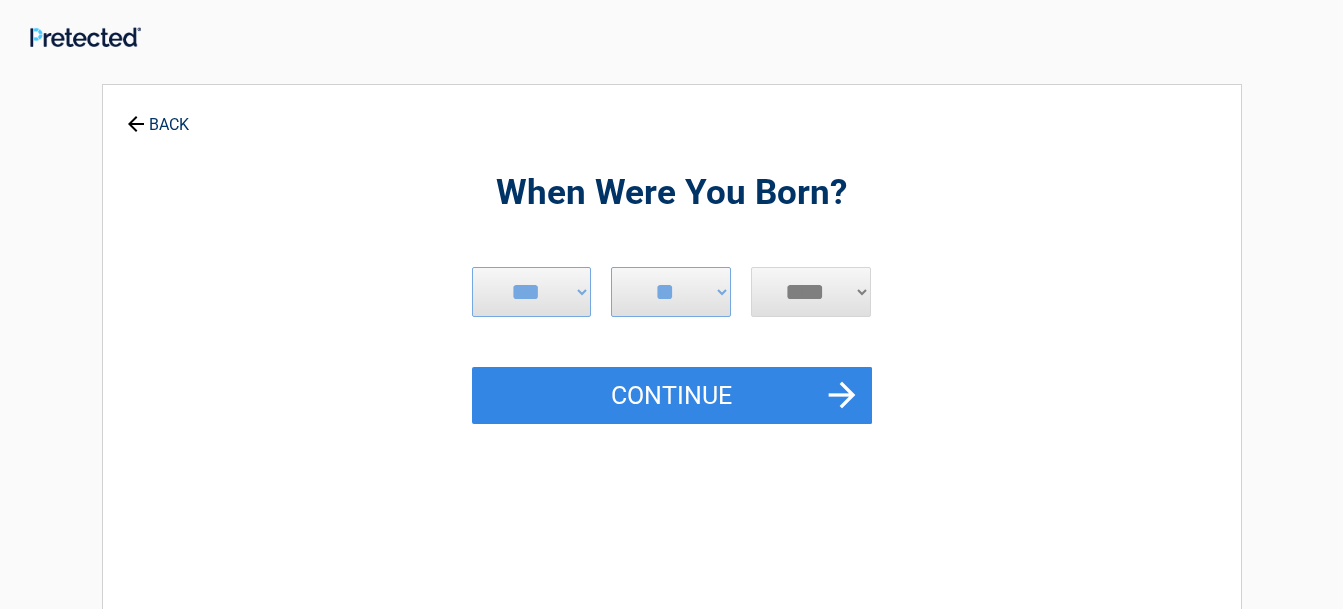 click on "****
****
****
****
****
****
****
****
****
****
****
****
****
****
****
****
****
****
****
****
****
****
****
****
****
****
****
****
****
****
****
****
****
****
****
****
****
****
****
****
****
****
****
****
****
****
****
****
****
****
****
****
****
****
****
****
****
****
****
****
****
****
****
****" at bounding box center [811, 292] 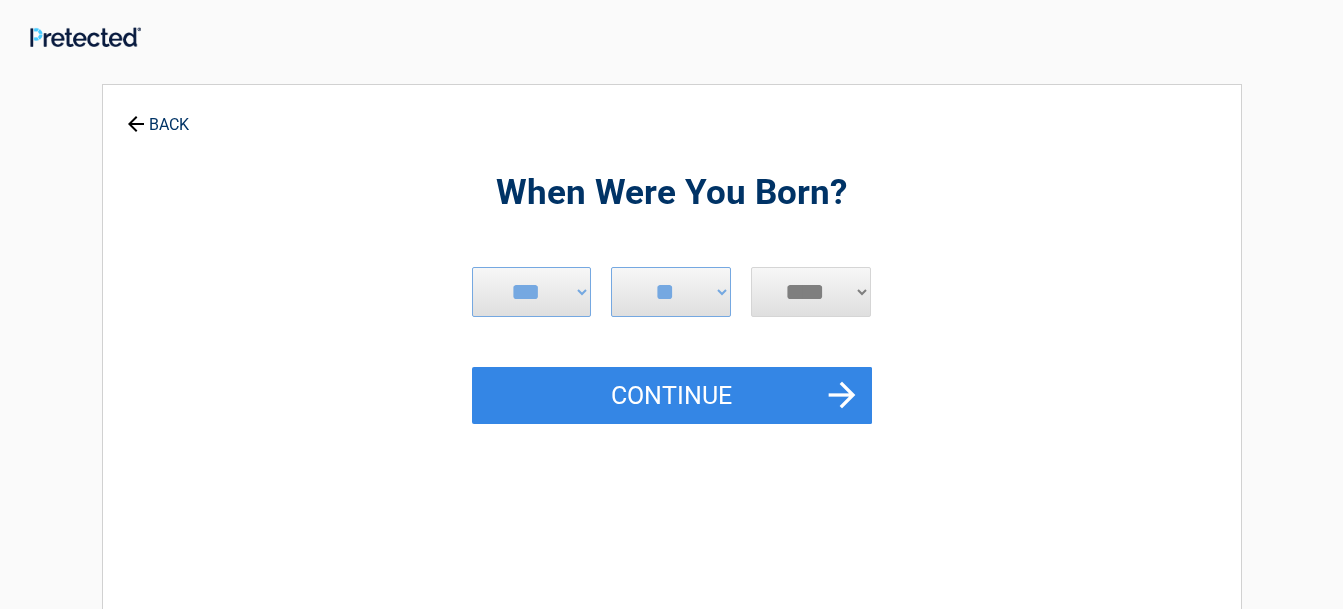 select on "****" 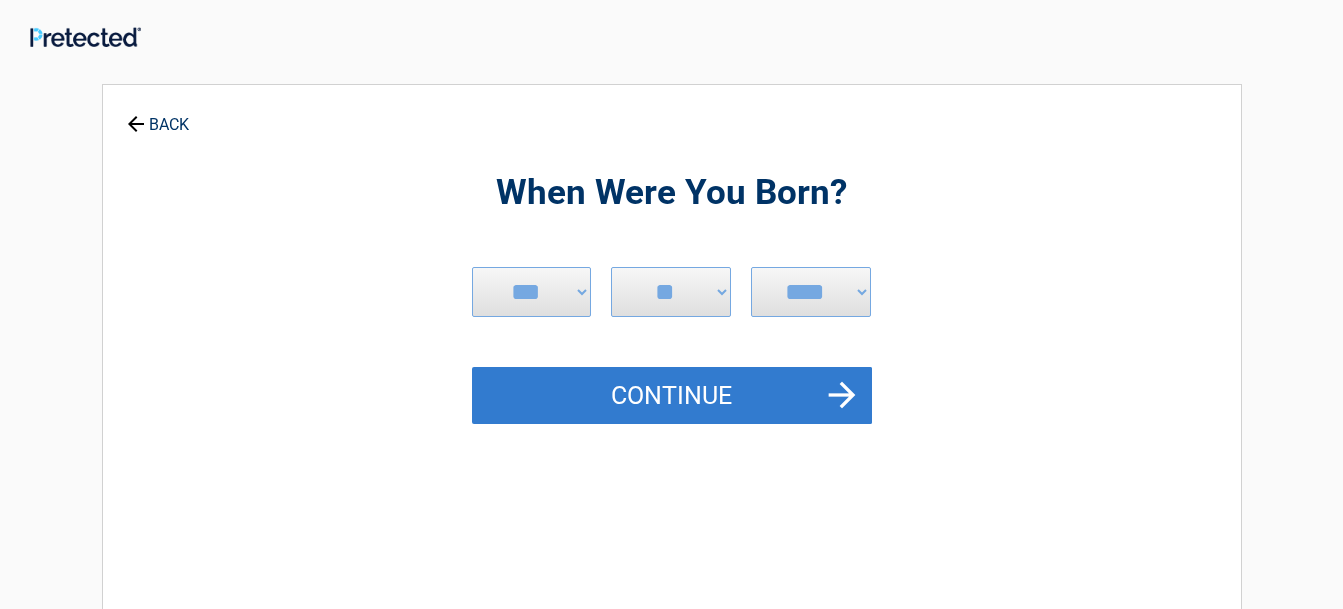 click on "Continue" at bounding box center [672, 396] 